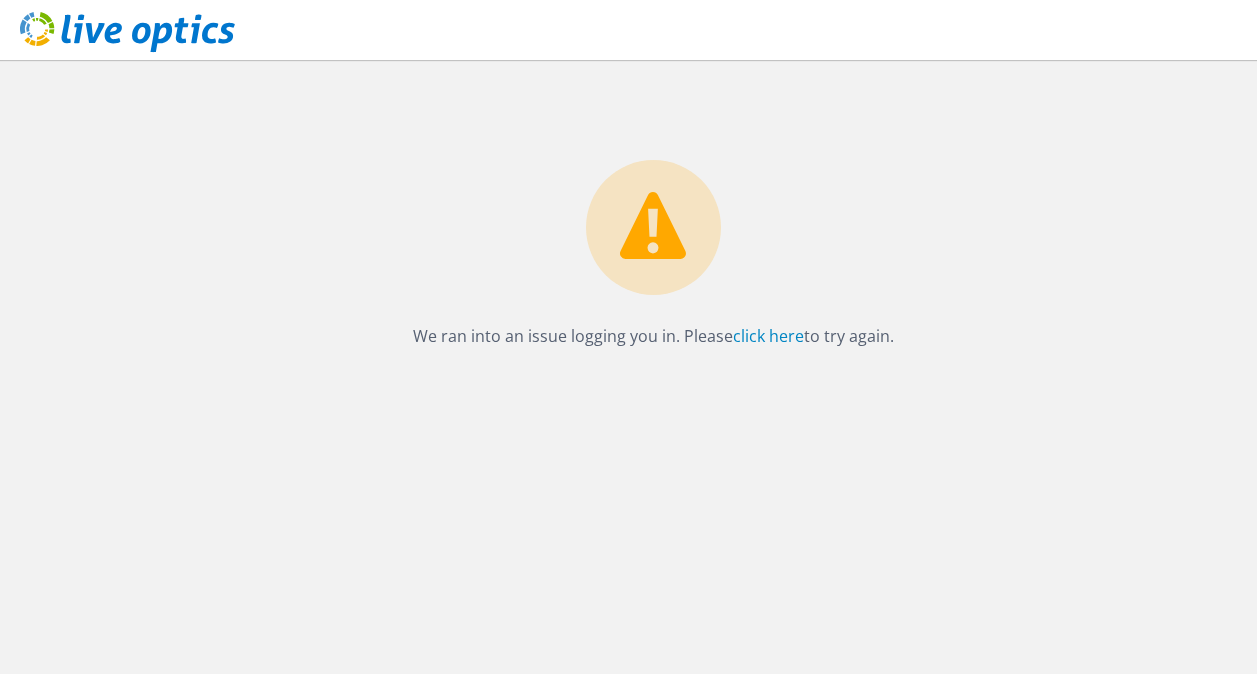 scroll, scrollTop: 0, scrollLeft: 0, axis: both 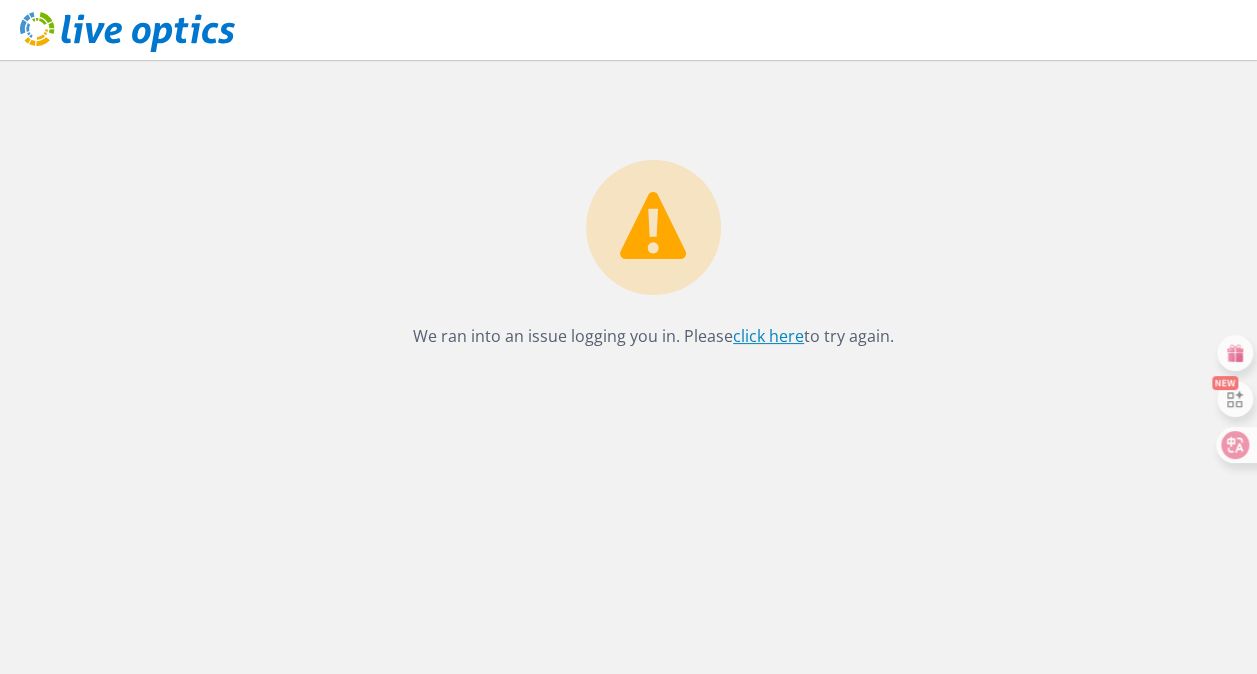 click on "click here" at bounding box center [768, 336] 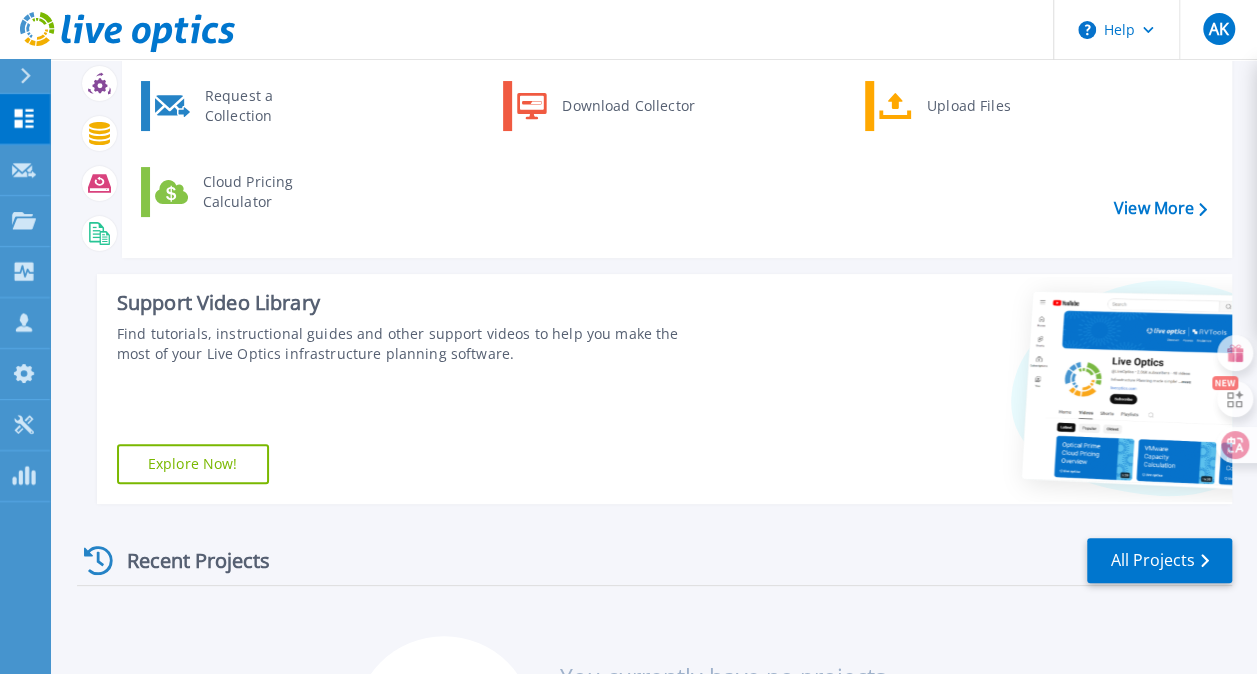 scroll, scrollTop: 0, scrollLeft: 0, axis: both 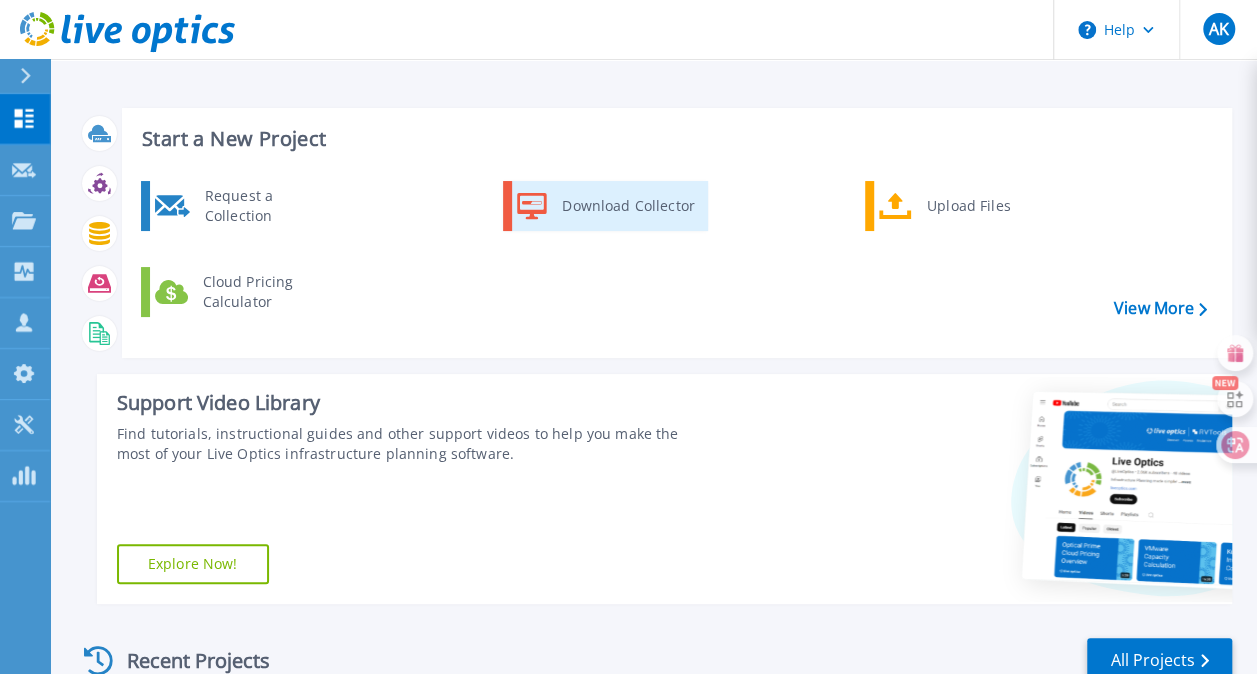 click on "Download Collector" at bounding box center [627, 206] 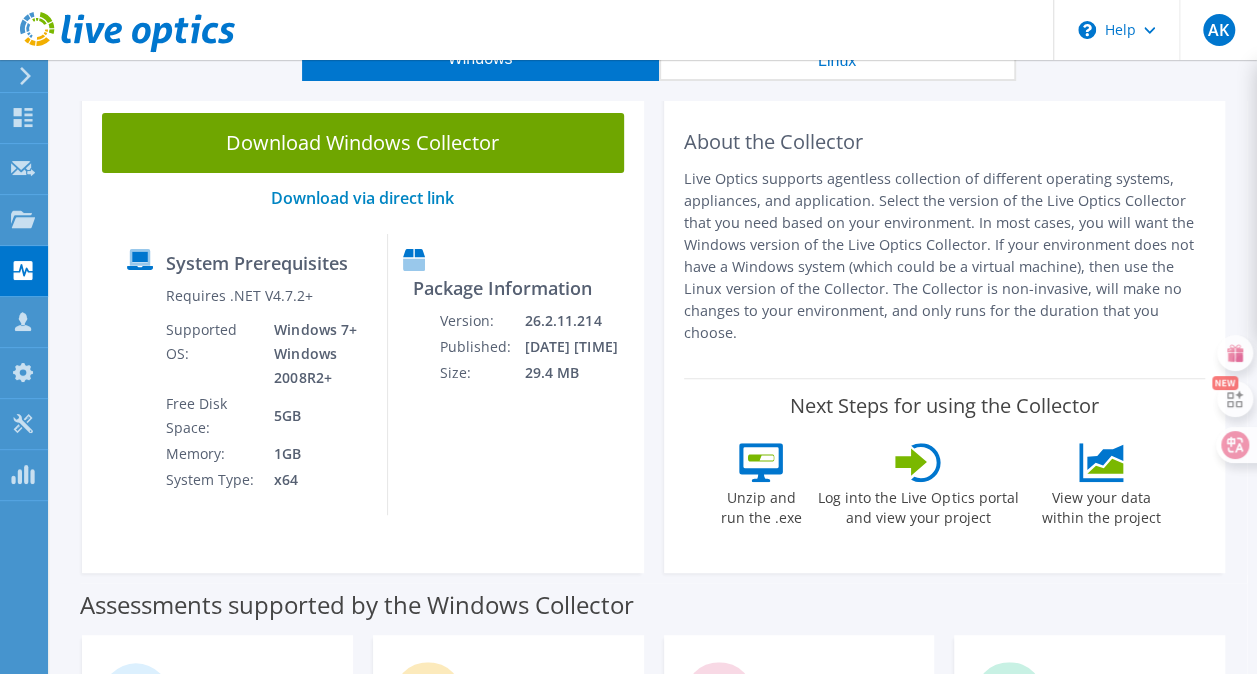scroll, scrollTop: 0, scrollLeft: 0, axis: both 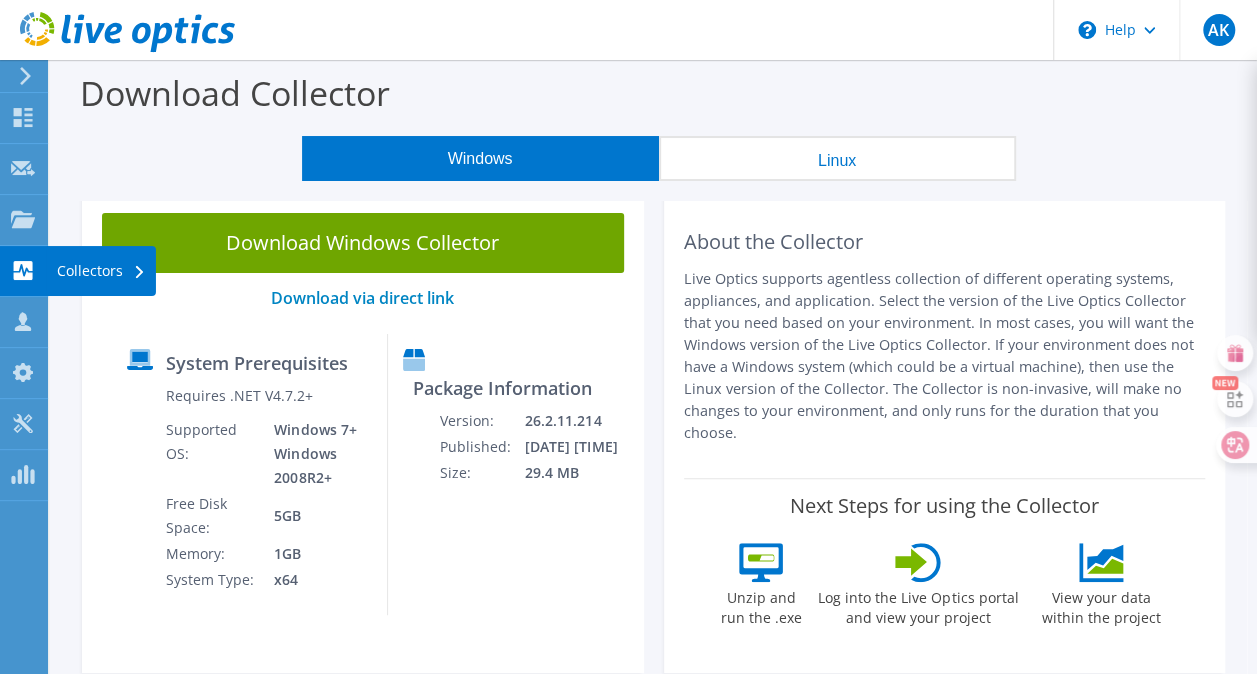 click 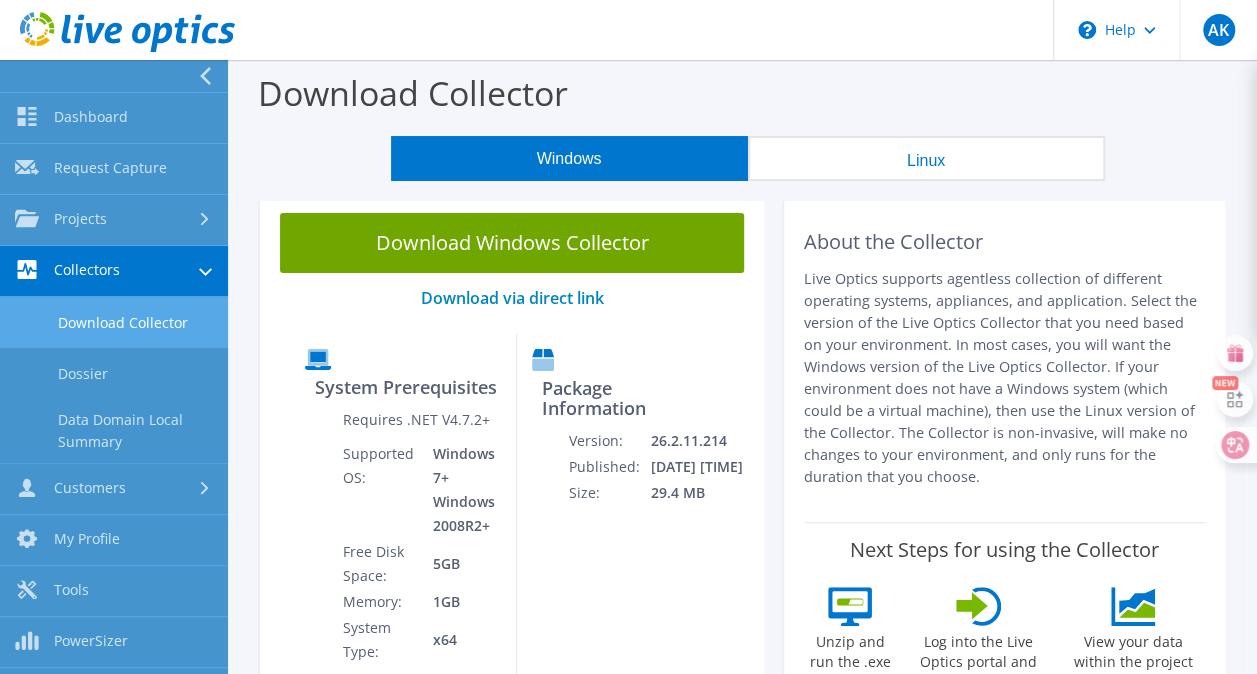 click on "Download Collector" at bounding box center [114, 322] 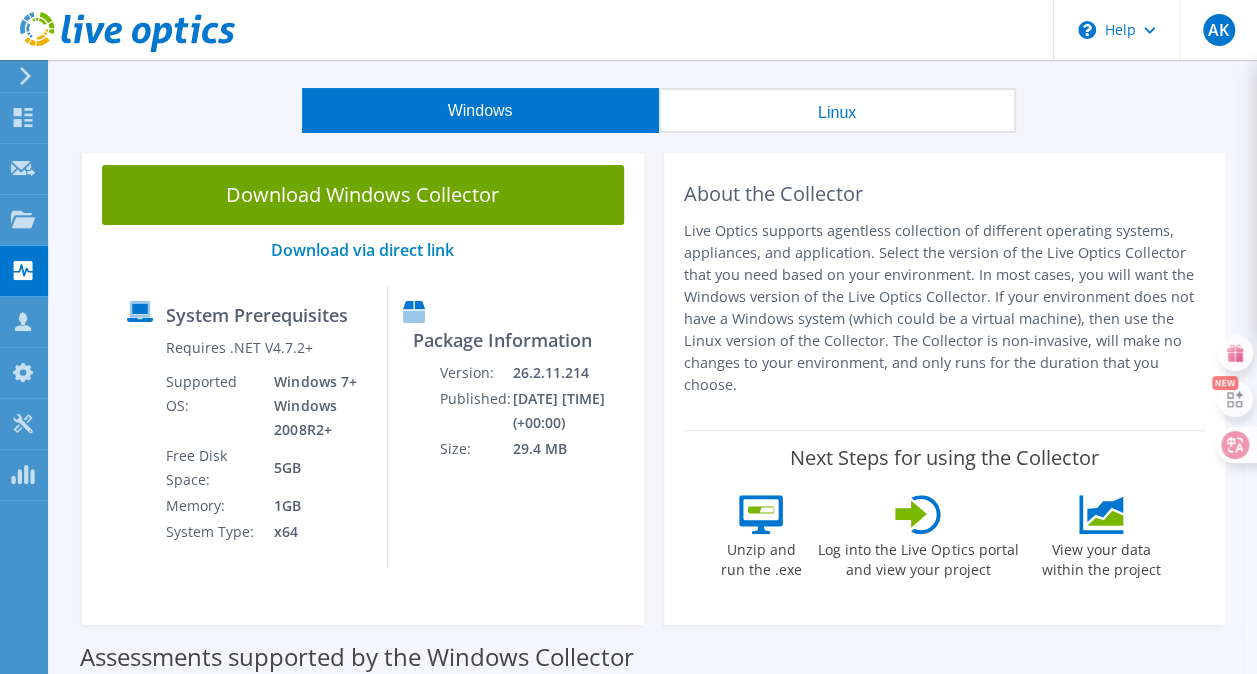 scroll, scrollTop: 0, scrollLeft: 0, axis: both 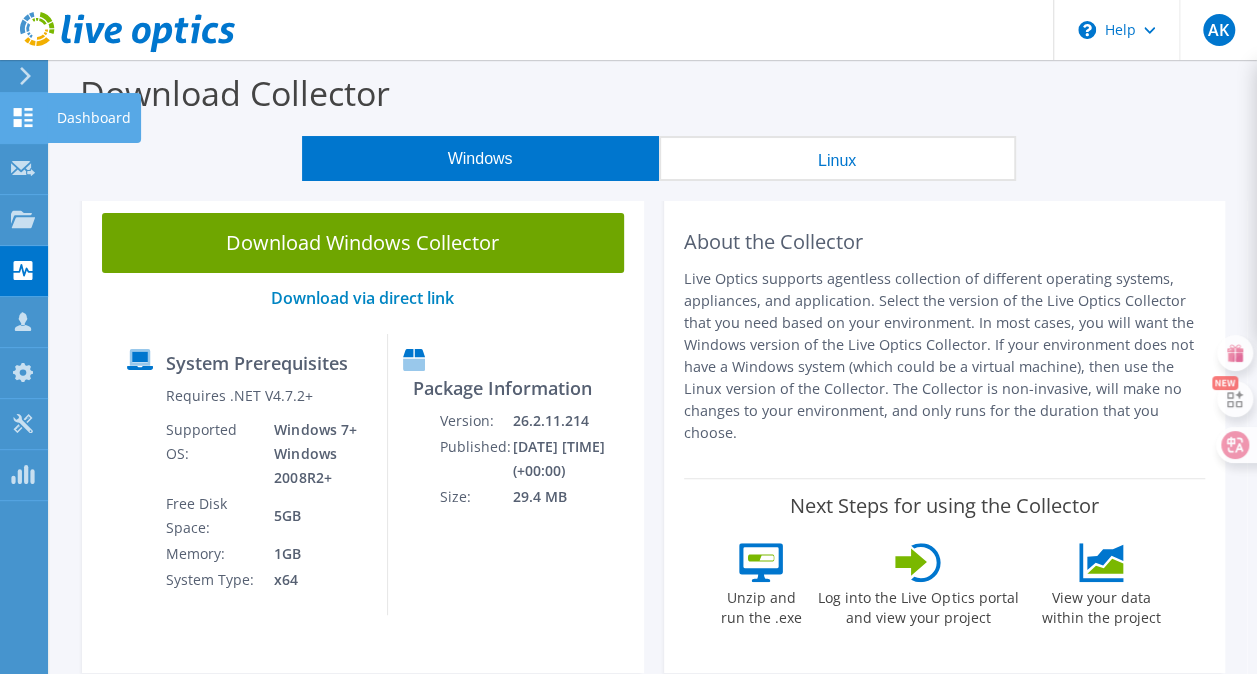 click 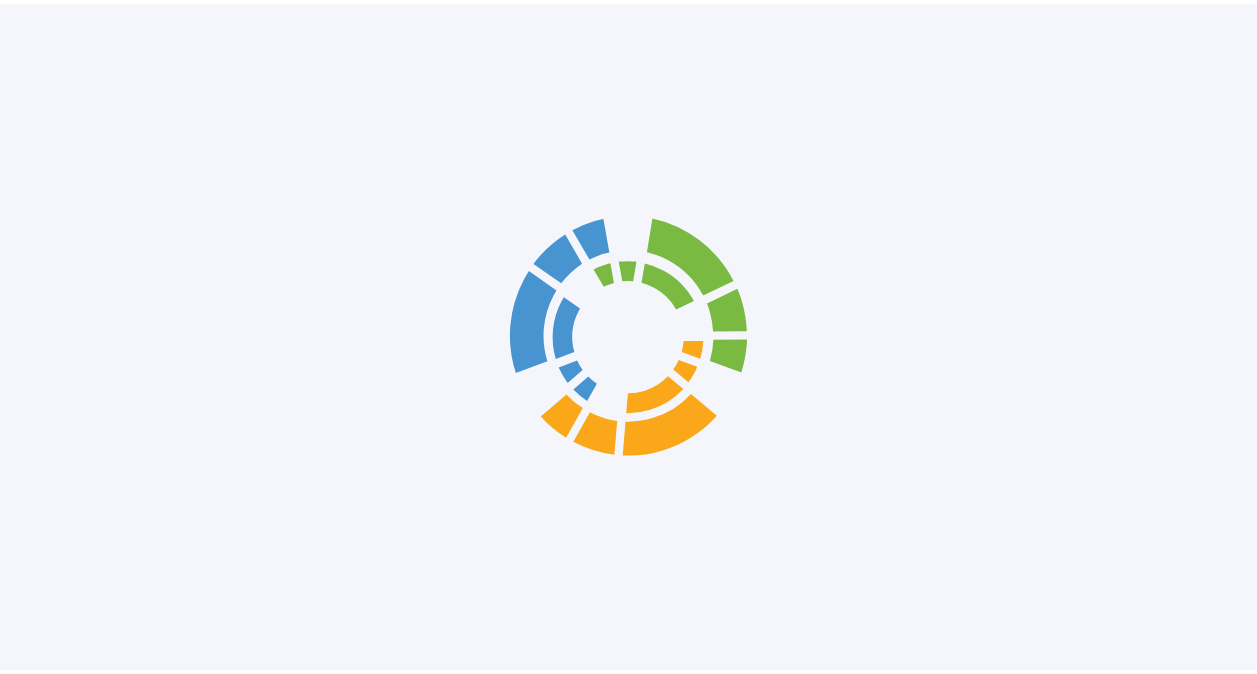 scroll, scrollTop: 0, scrollLeft: 0, axis: both 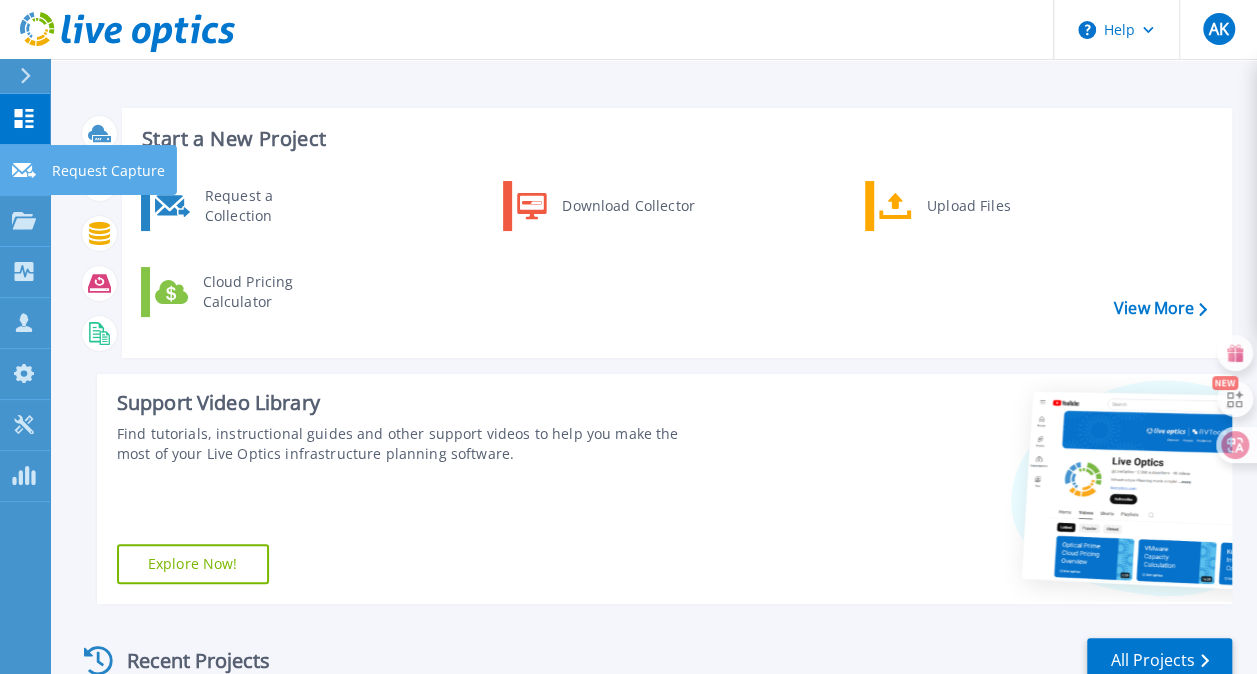 click on "Request Capture Request Capture" at bounding box center (25, 170) 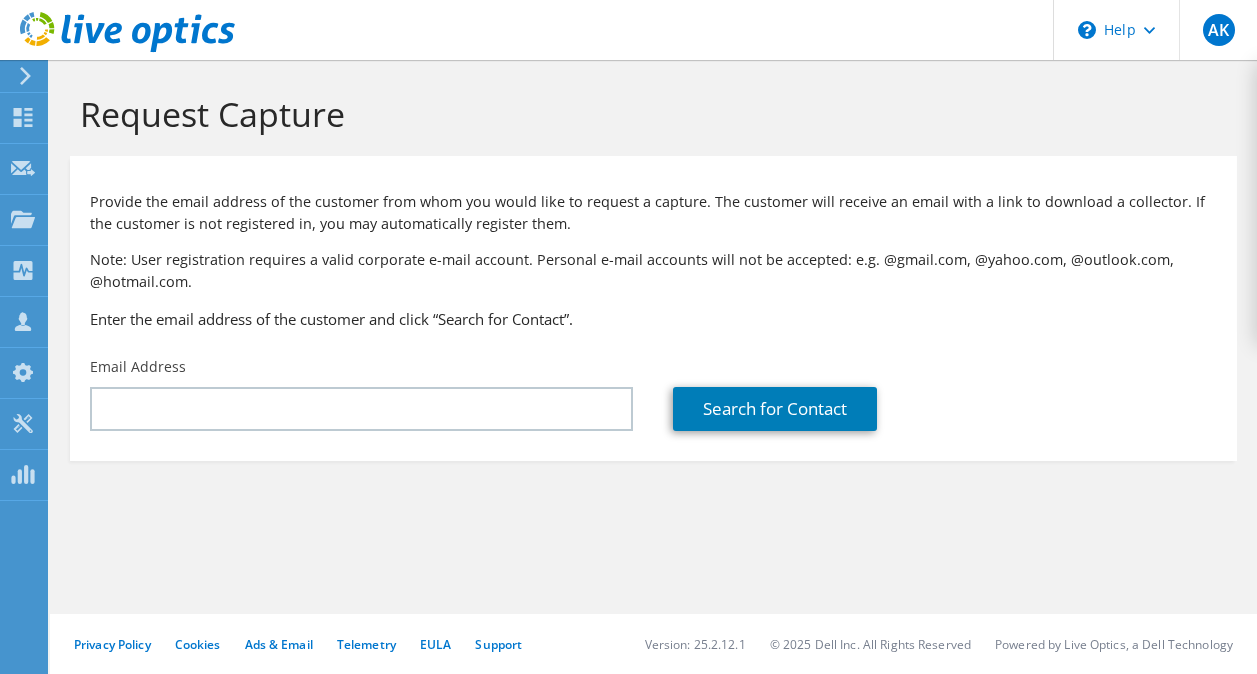 scroll, scrollTop: 0, scrollLeft: 0, axis: both 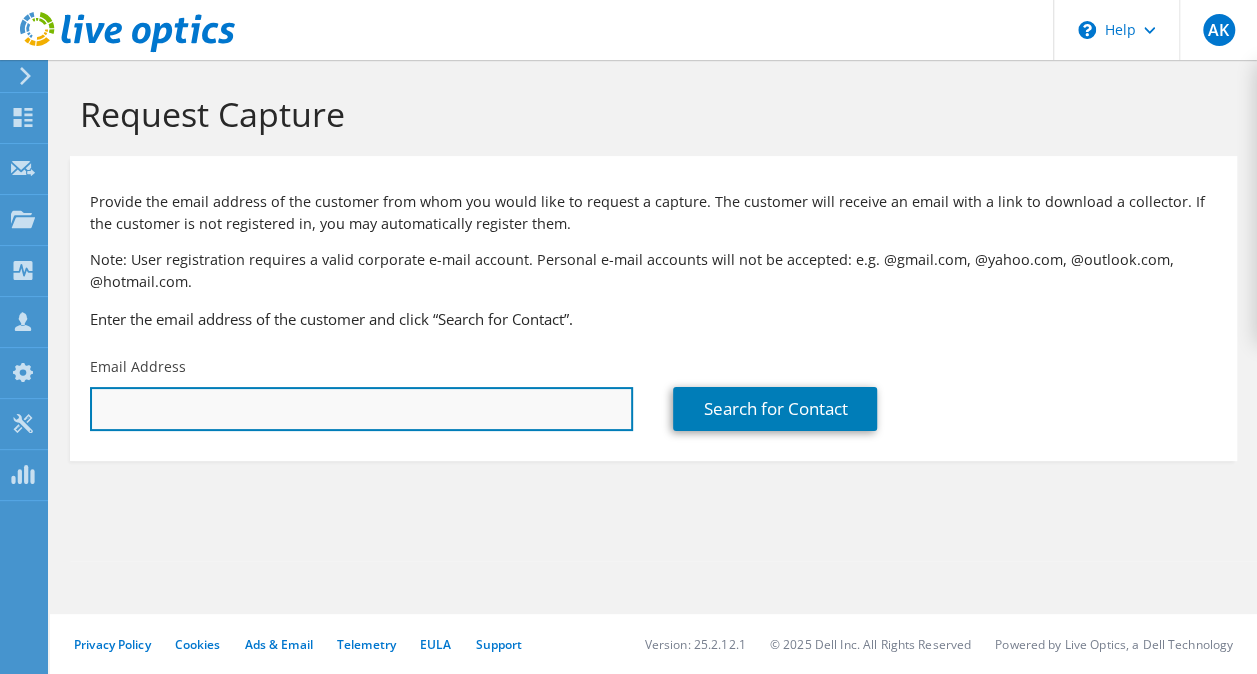 click at bounding box center [361, 409] 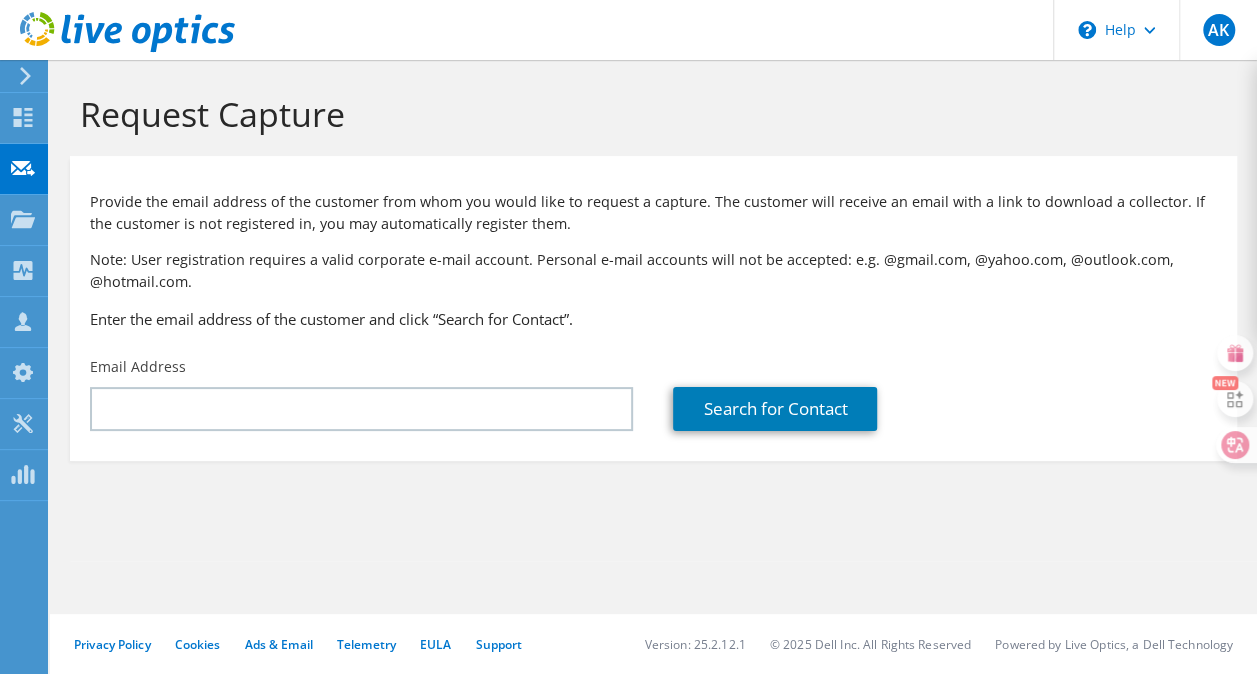 click on "Note: User registration requires a valid corporate e-mail account. Personal e-mail accounts will not be accepted: e.g. @gmail.com, @yahoo.com, @outlook.com, @hotmail.com." at bounding box center [653, 271] 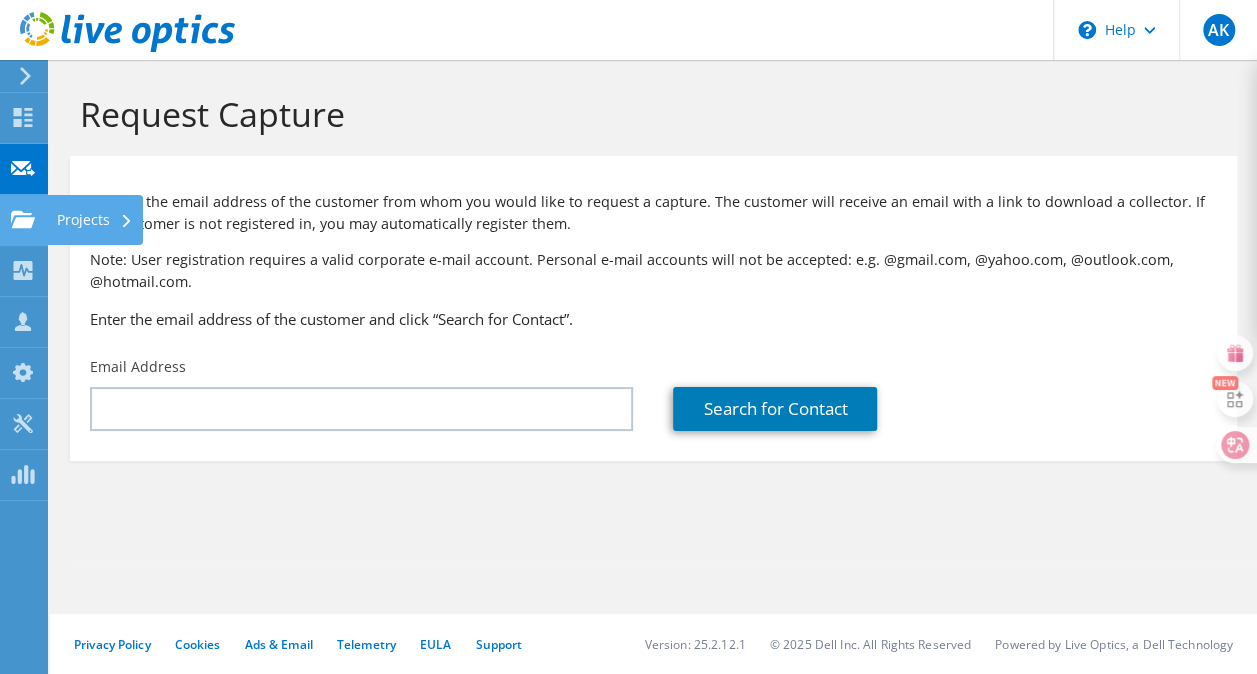 click 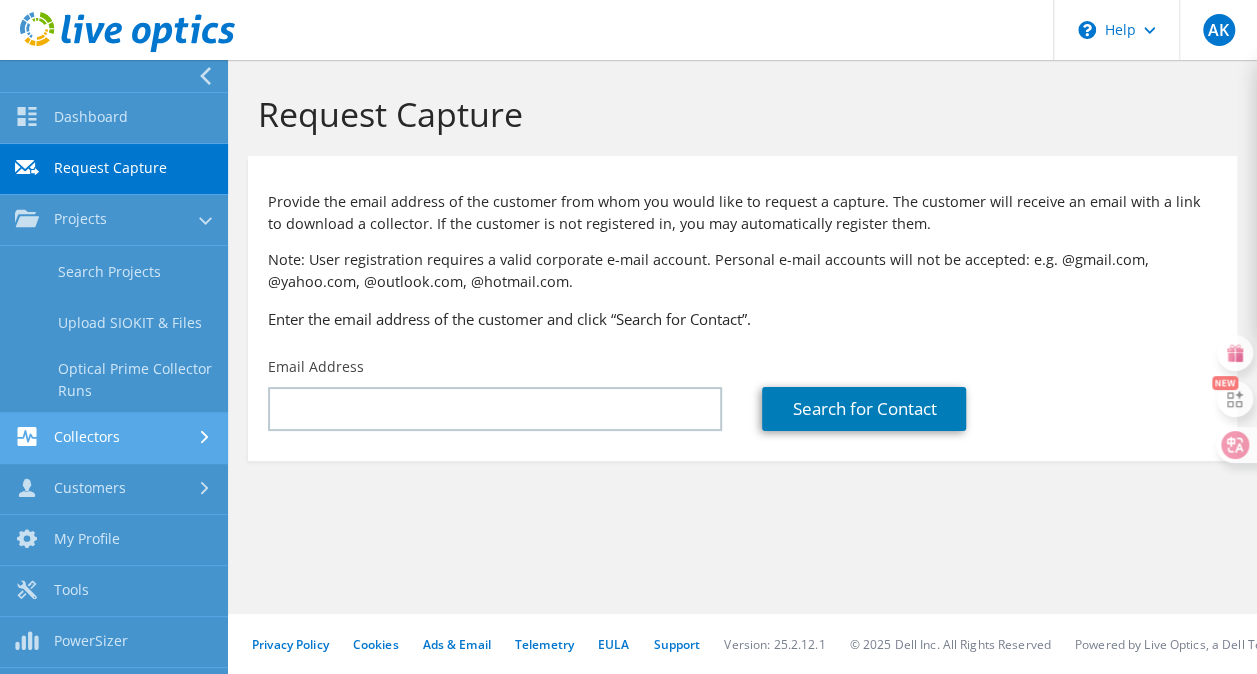 click on "Collectors" at bounding box center (114, 438) 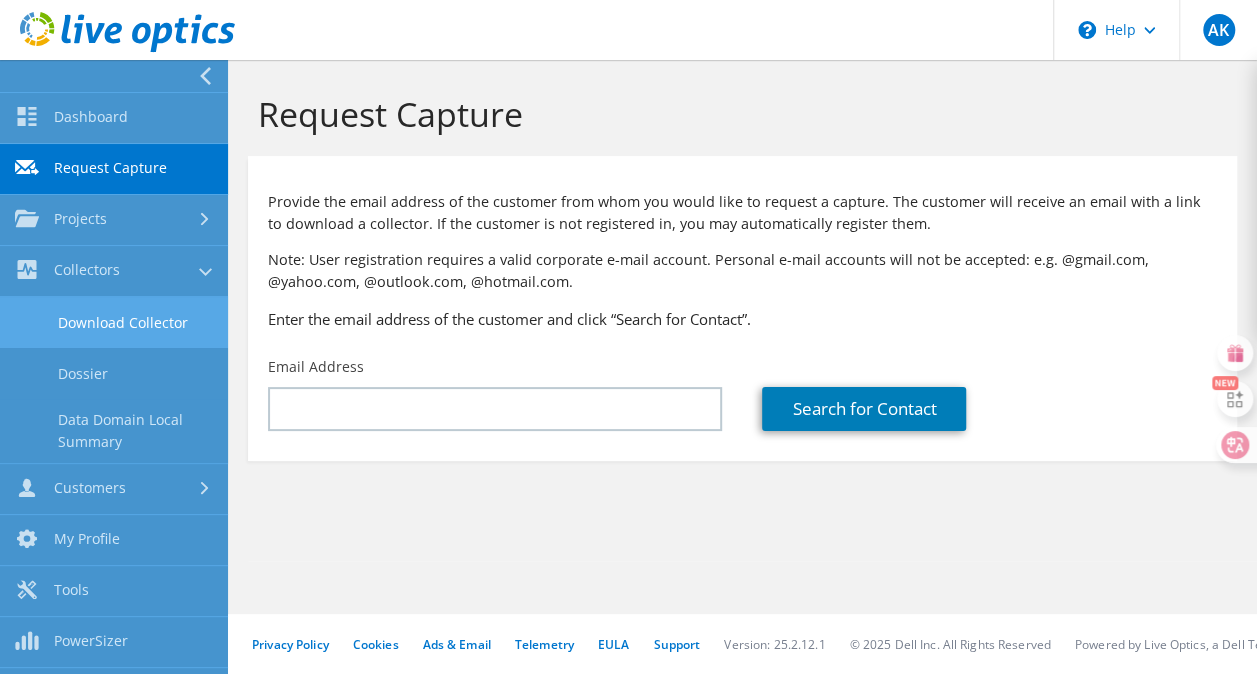 click on "Download Collector" at bounding box center [114, 322] 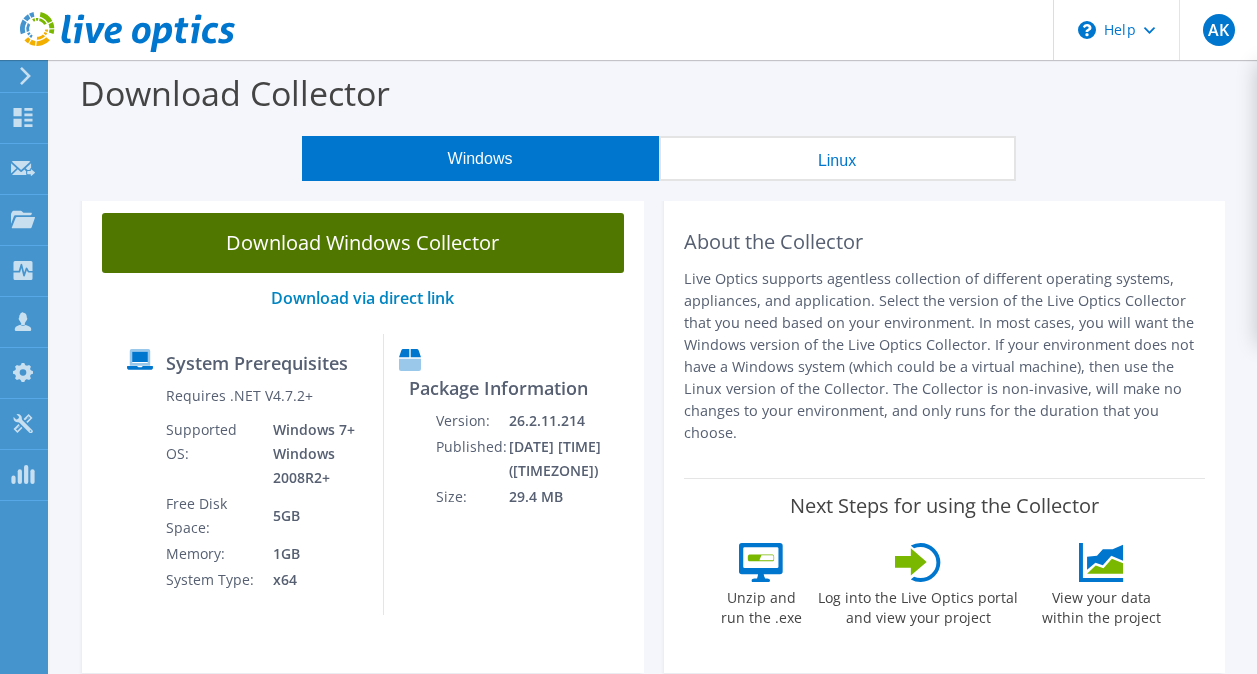 scroll, scrollTop: 0, scrollLeft: 0, axis: both 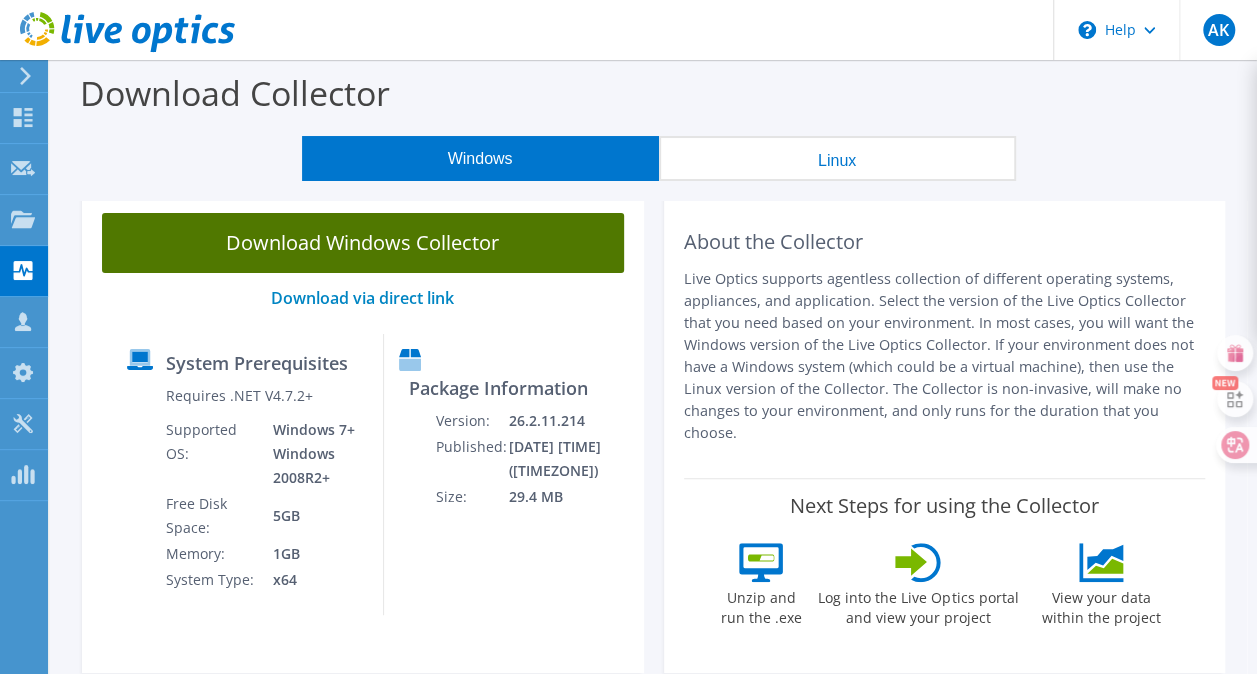 click on "Download Windows Collector" at bounding box center (363, 243) 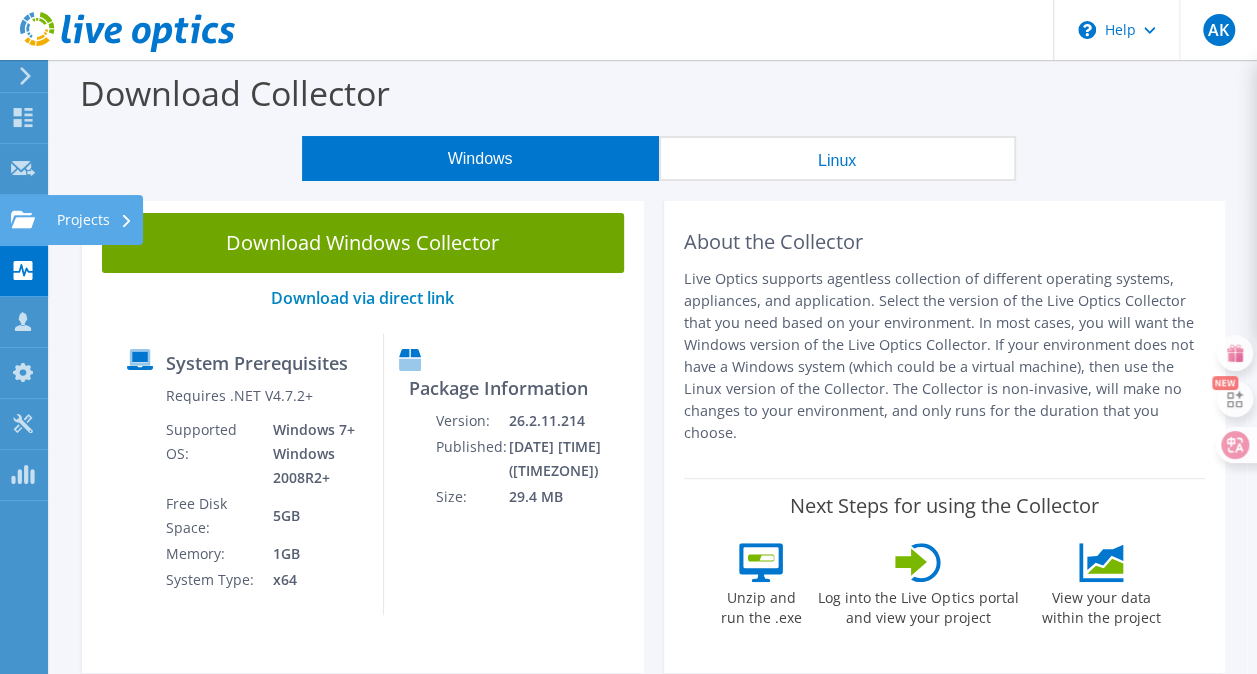 click on "Projects" at bounding box center (95, 220) 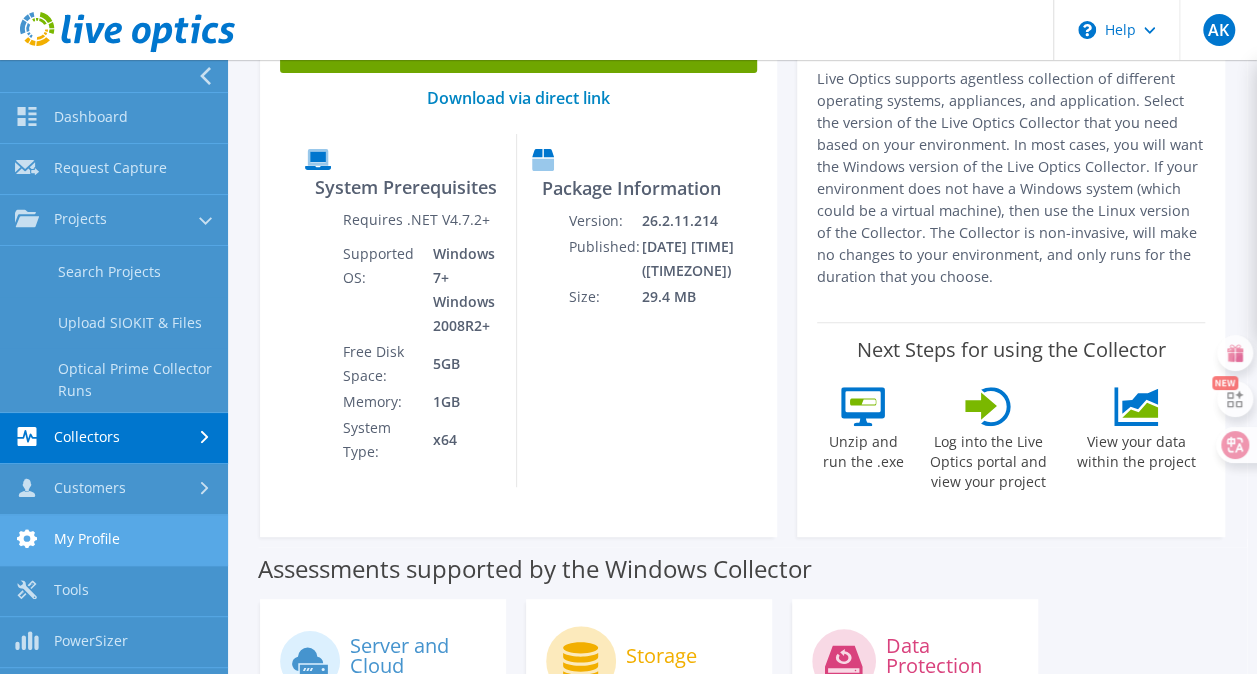 scroll, scrollTop: 400, scrollLeft: 0, axis: vertical 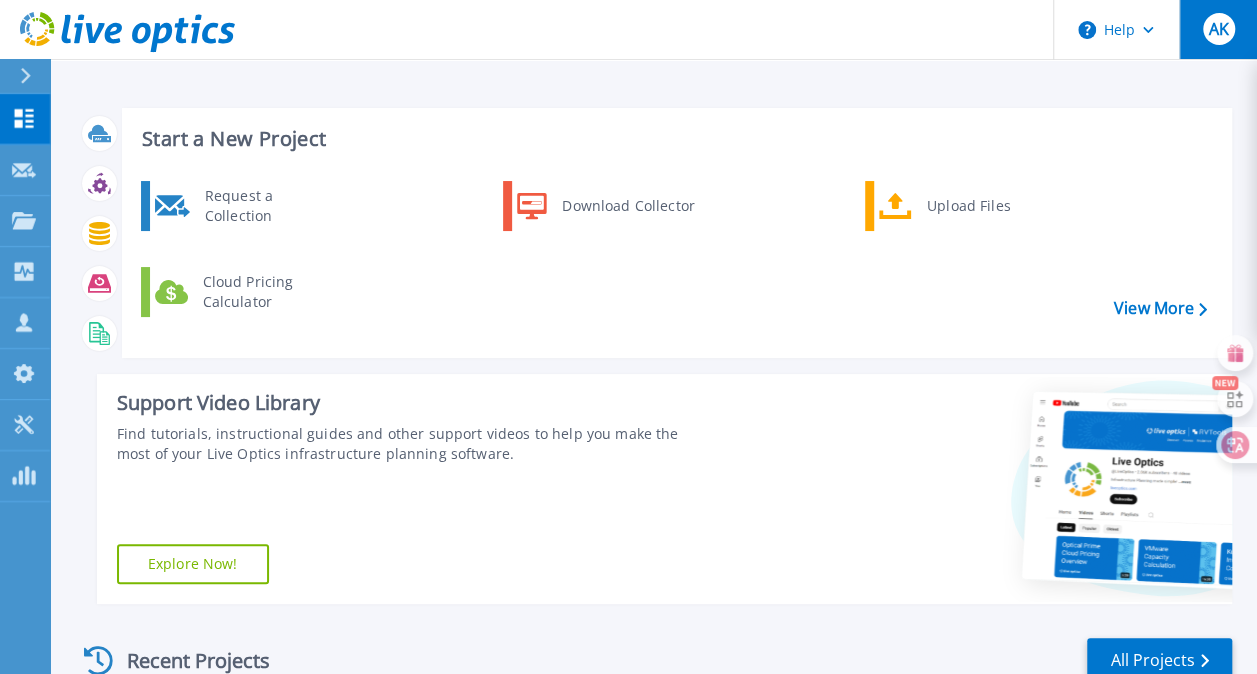 click on "AK" at bounding box center [1218, 29] 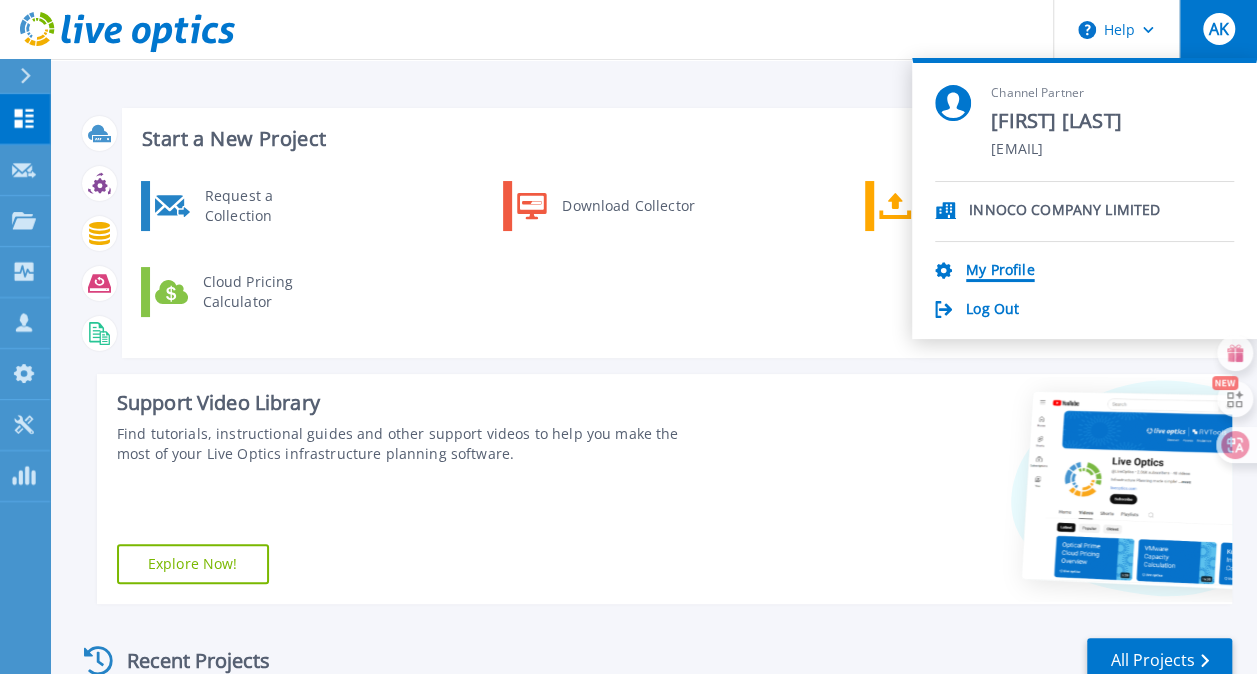 click on "My Profile" at bounding box center (1000, 271) 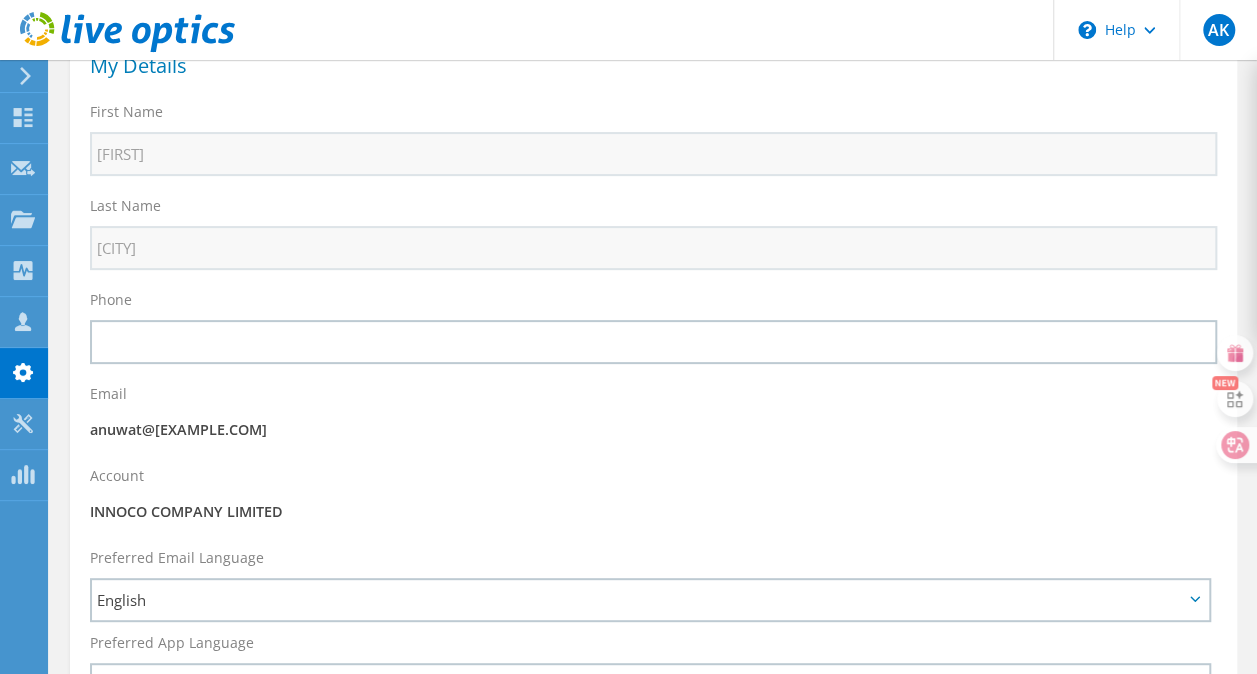 scroll, scrollTop: 34, scrollLeft: 0, axis: vertical 